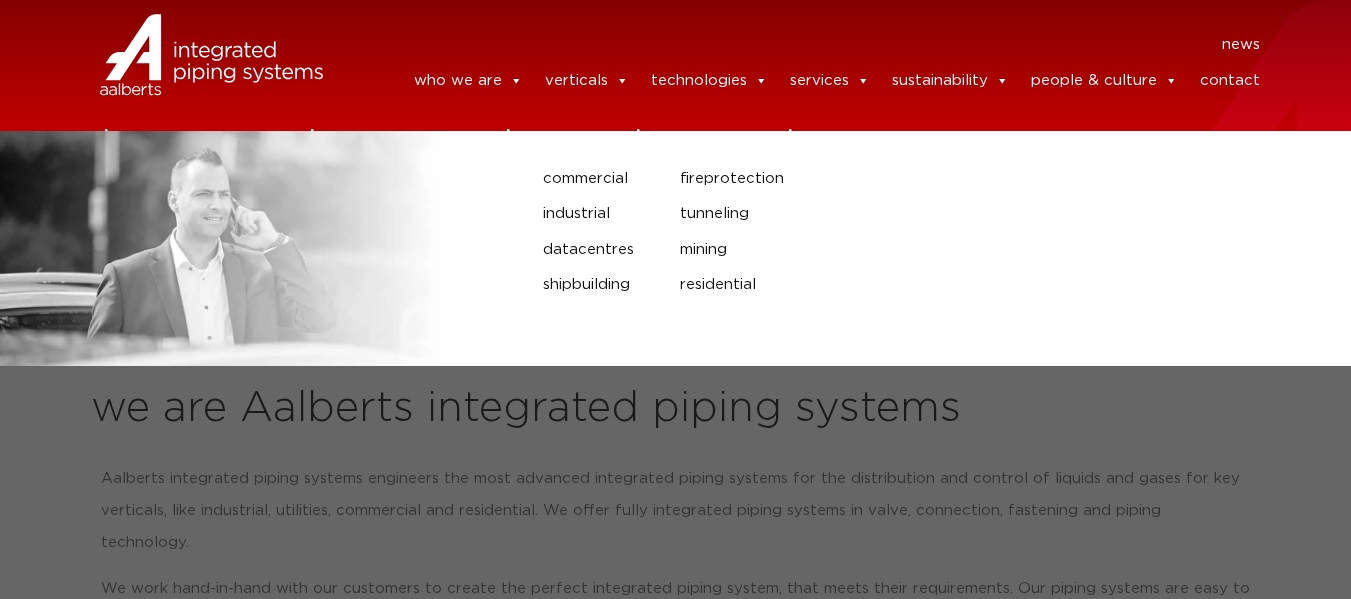 scroll, scrollTop: 0, scrollLeft: 0, axis: both 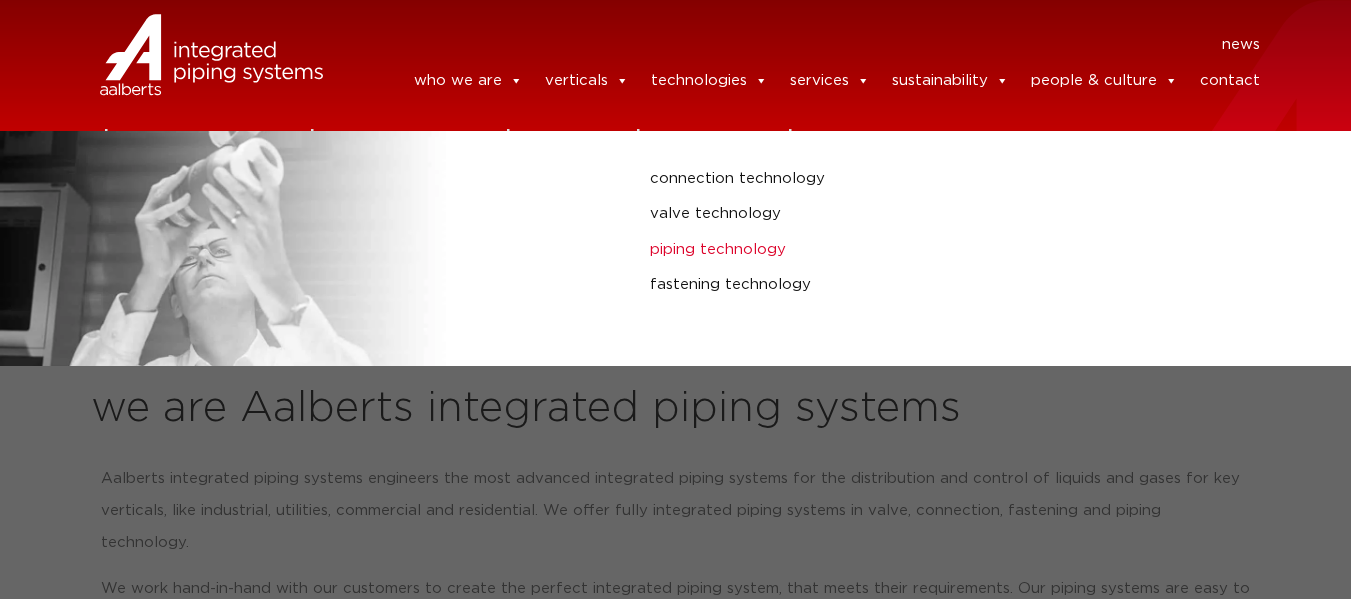click on "piping technology" at bounding box center (903, 250) 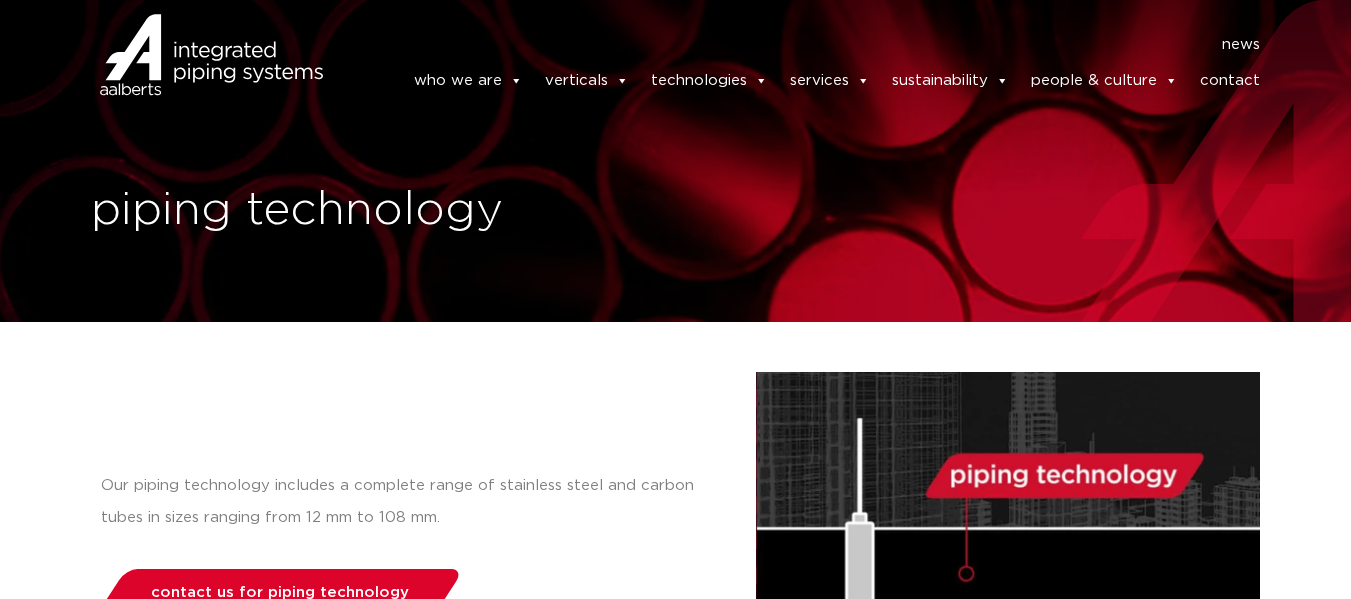 scroll, scrollTop: 0, scrollLeft: 0, axis: both 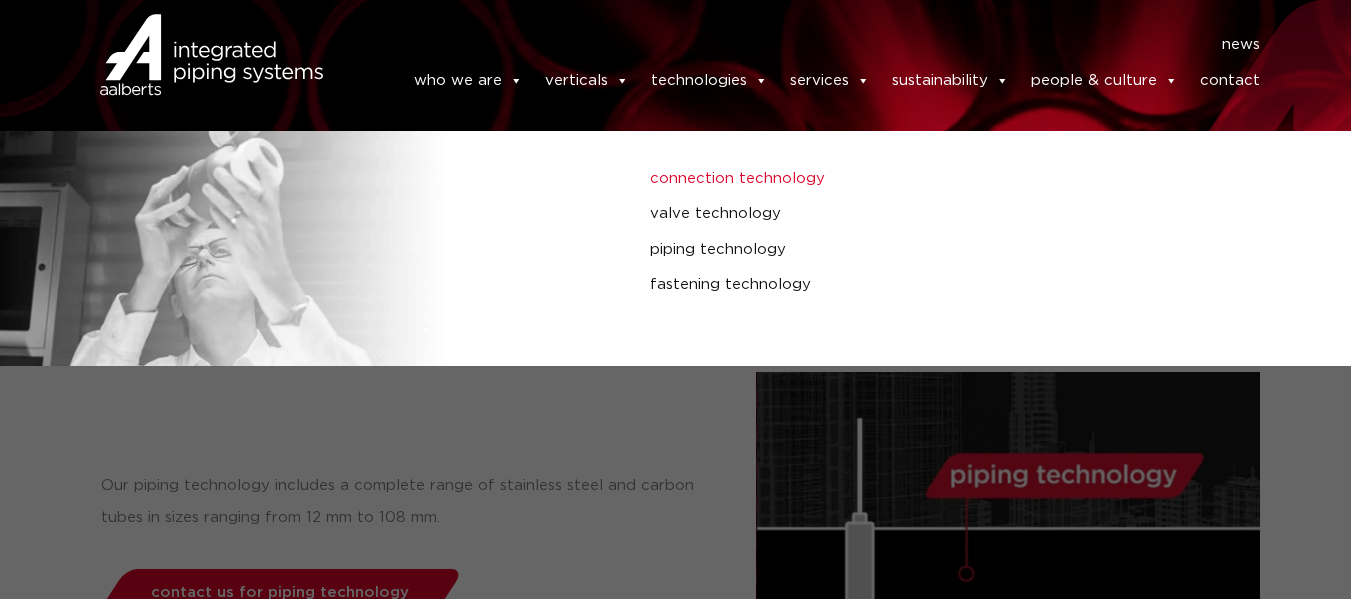 click on "connection technology" at bounding box center (903, 179) 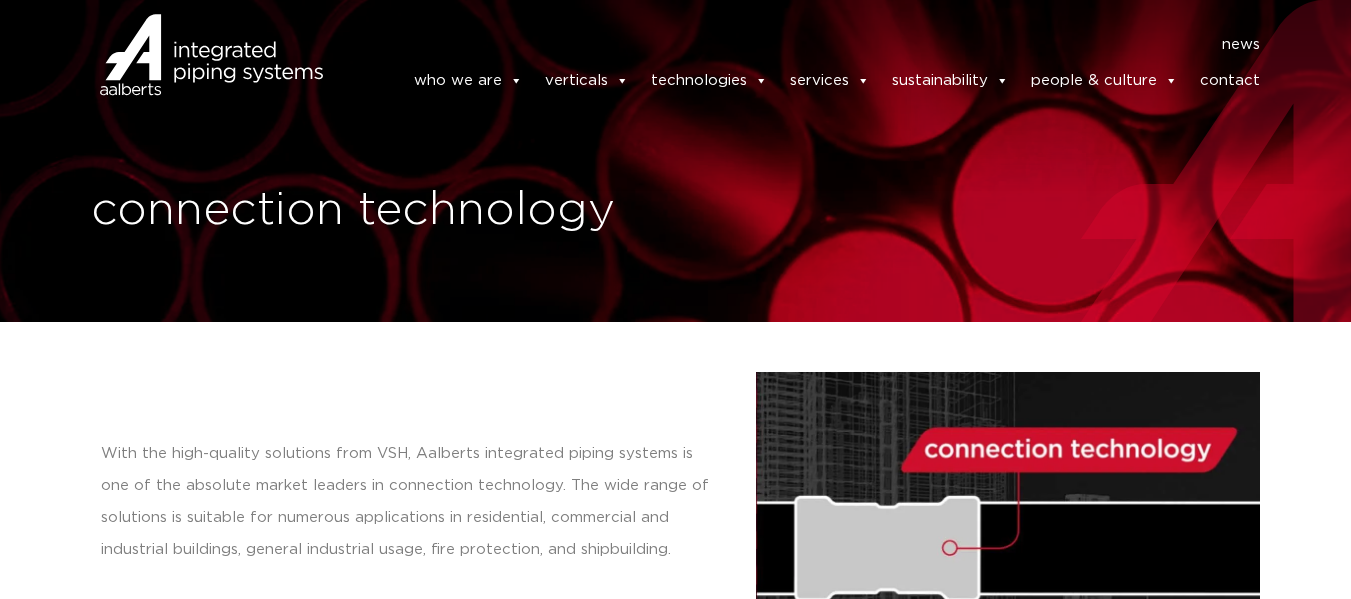 scroll, scrollTop: 0, scrollLeft: 0, axis: both 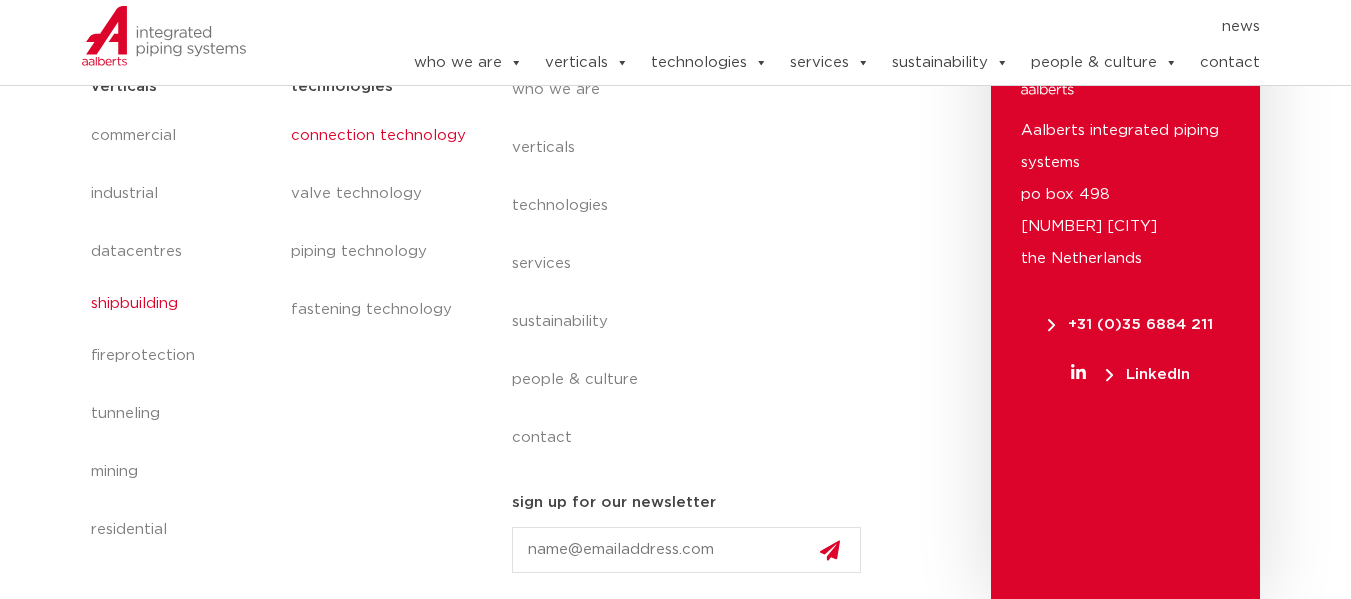 click on "shipbuilding" 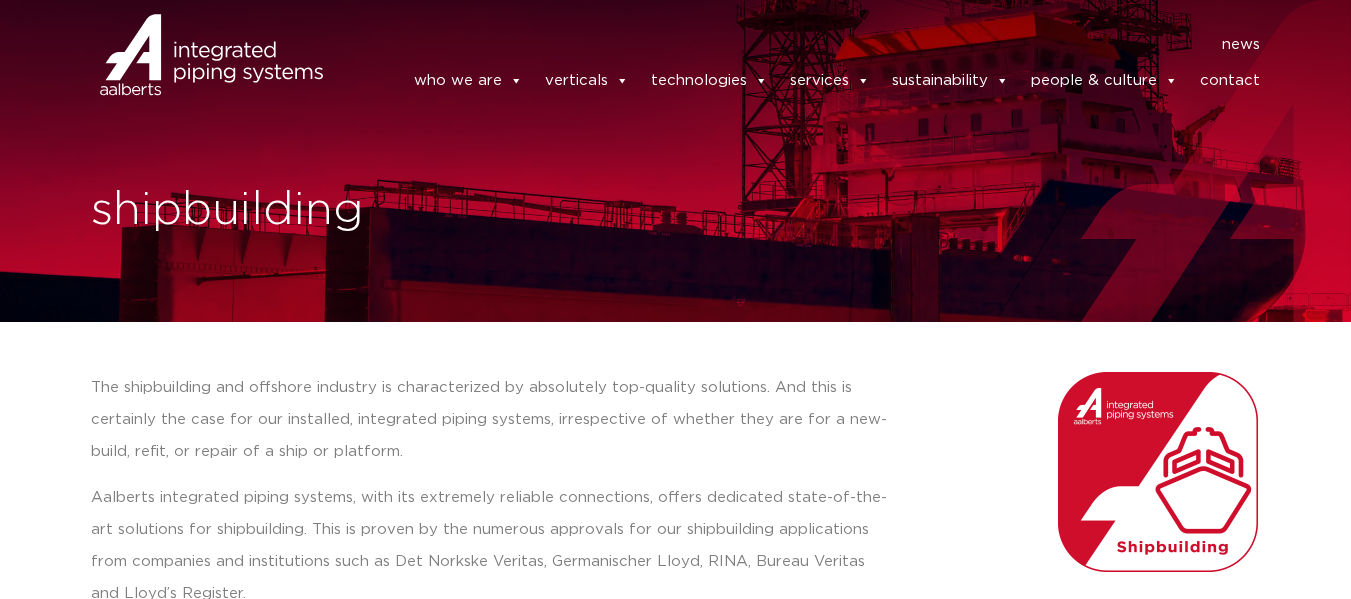 scroll, scrollTop: 0, scrollLeft: 0, axis: both 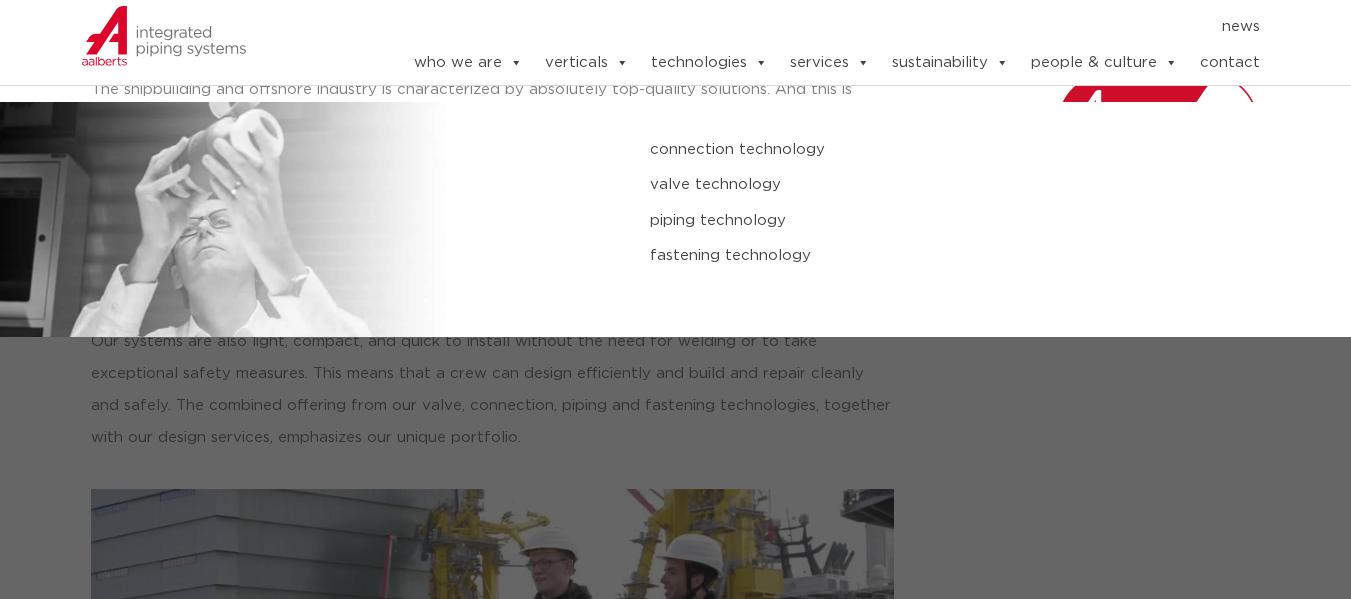 click on "valve technology" at bounding box center [903, 185] 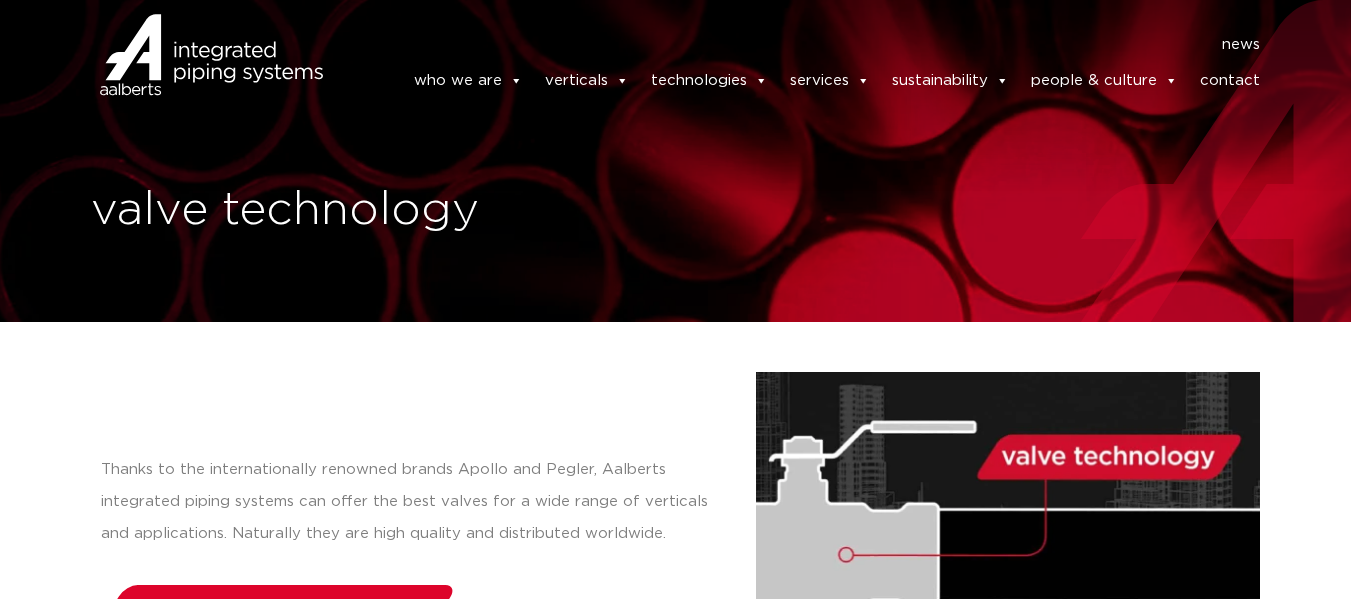 scroll, scrollTop: 0, scrollLeft: 0, axis: both 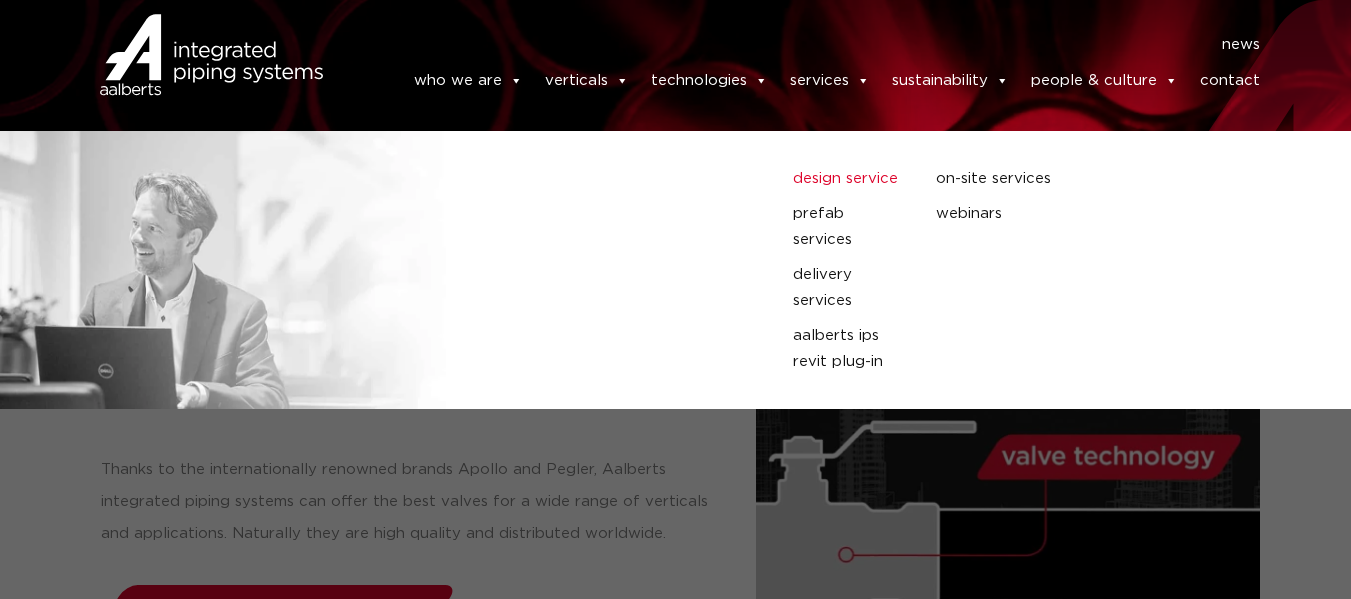 click on "design service" at bounding box center (849, 179) 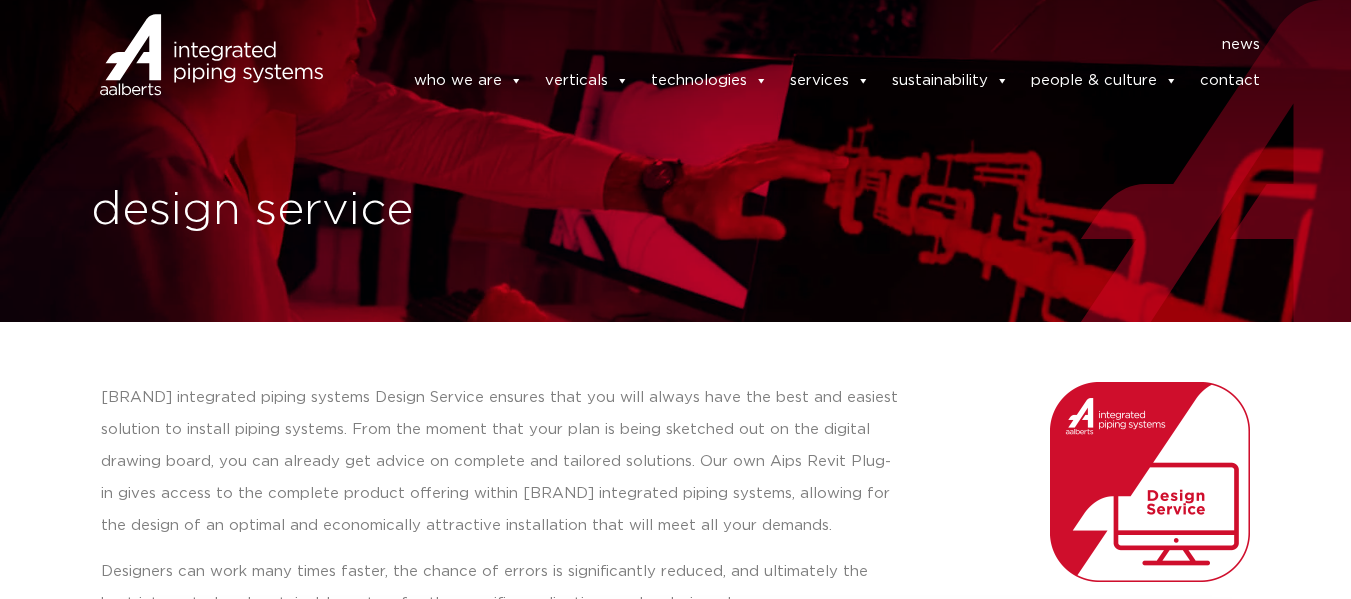 scroll, scrollTop: 0, scrollLeft: 0, axis: both 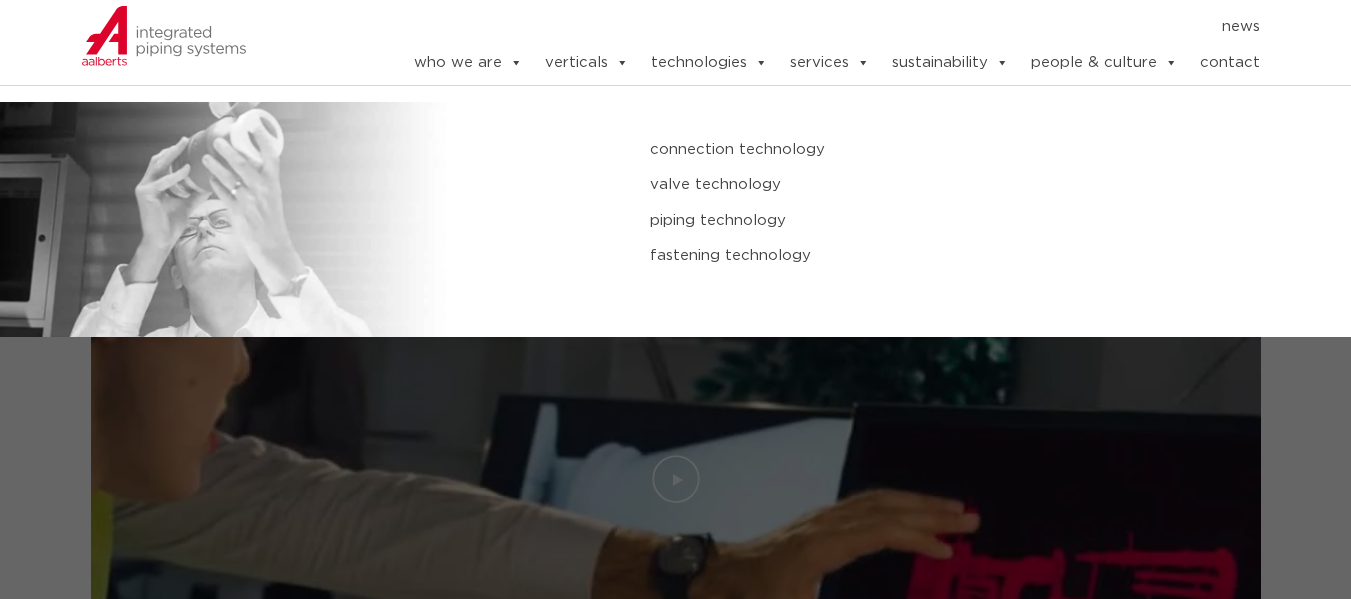 click on "piping technology" at bounding box center [903, 221] 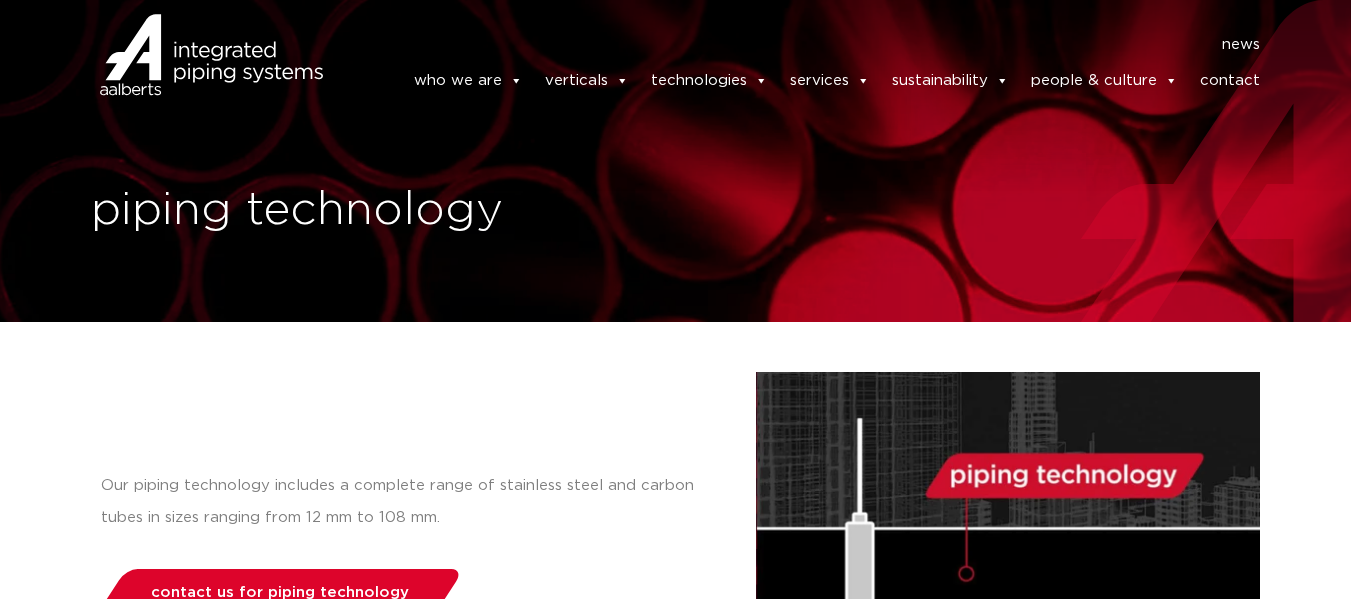 scroll, scrollTop: 0, scrollLeft: 0, axis: both 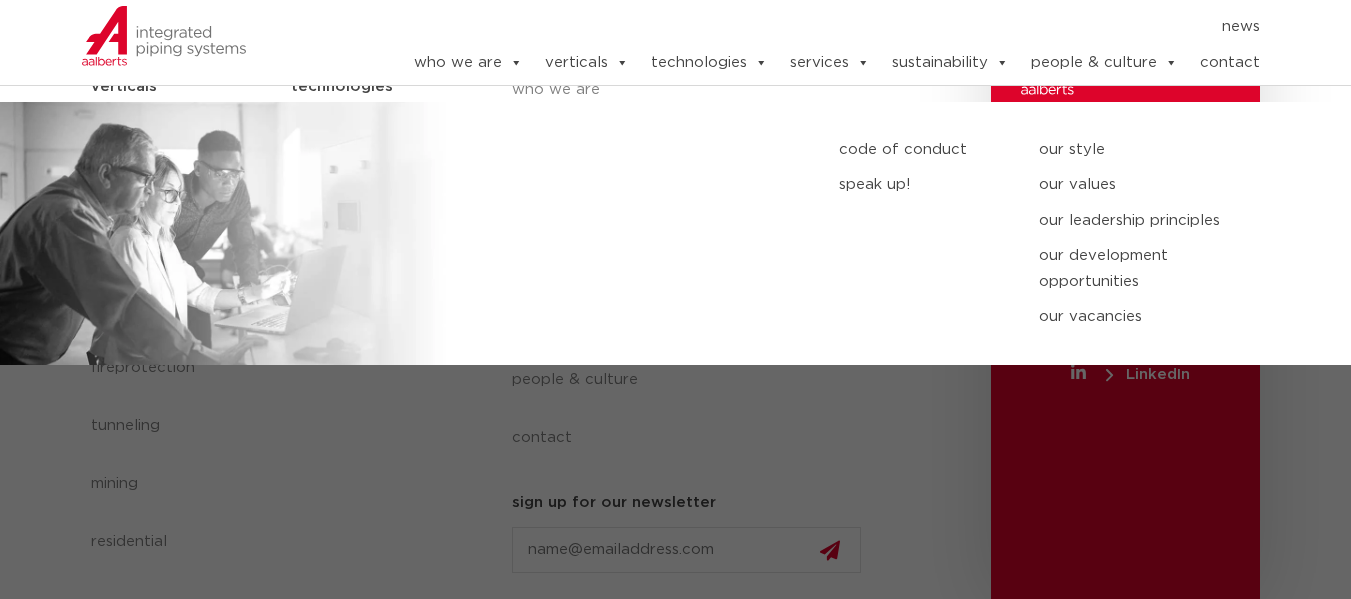 click on "our values" at bounding box center (1156, 185) 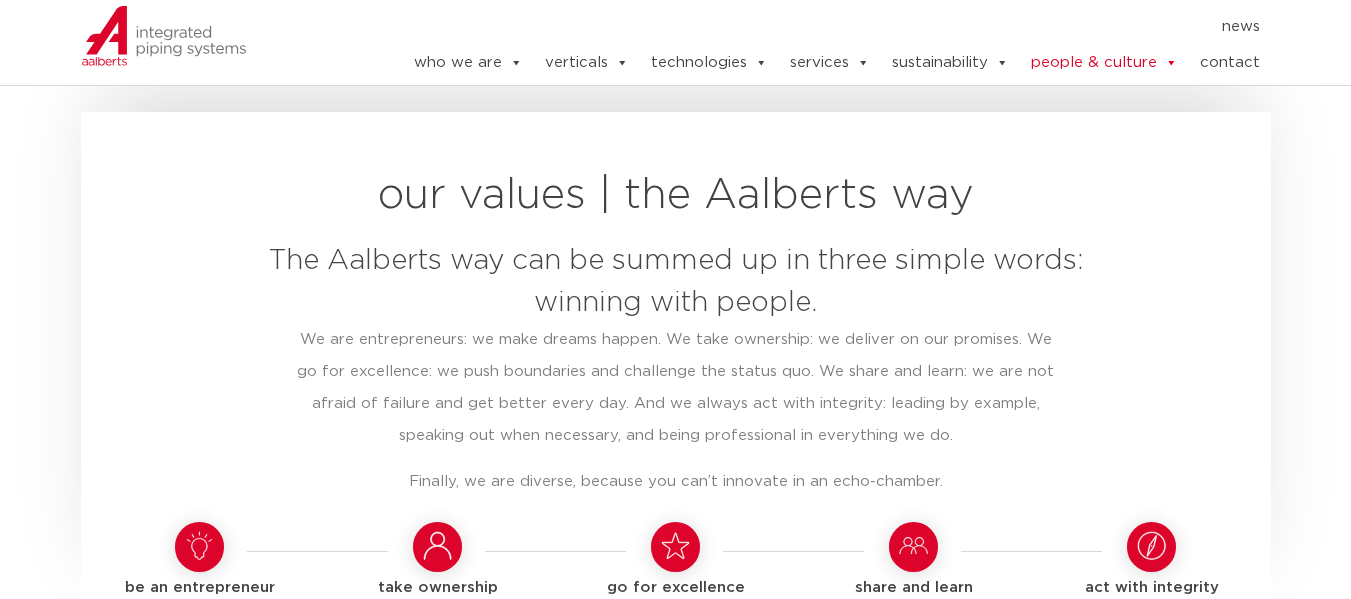 scroll, scrollTop: 1256, scrollLeft: 0, axis: vertical 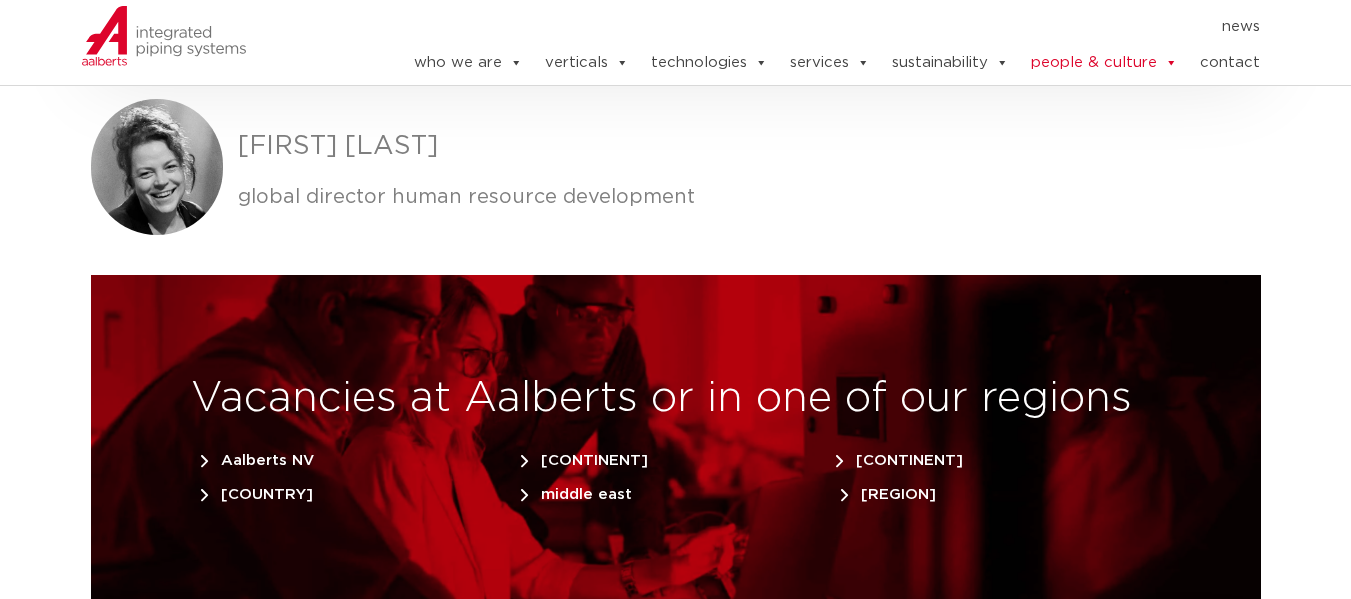 click on "asia pacific" at bounding box center (888, 494) 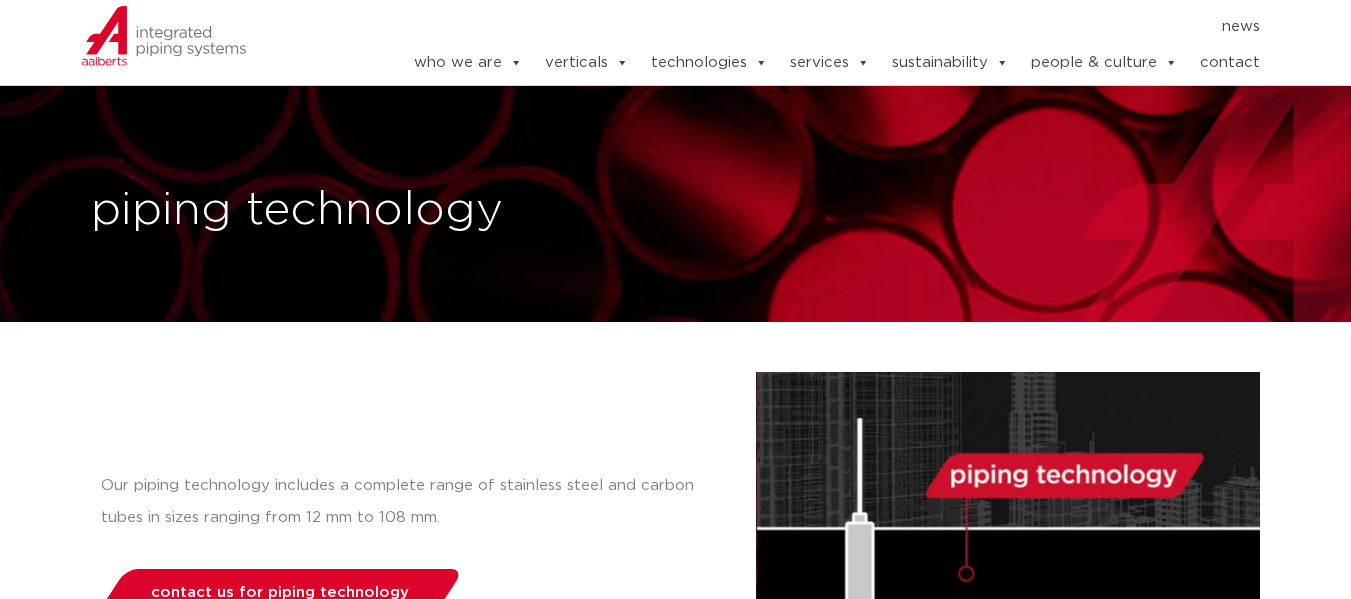 scroll, scrollTop: 791, scrollLeft: 0, axis: vertical 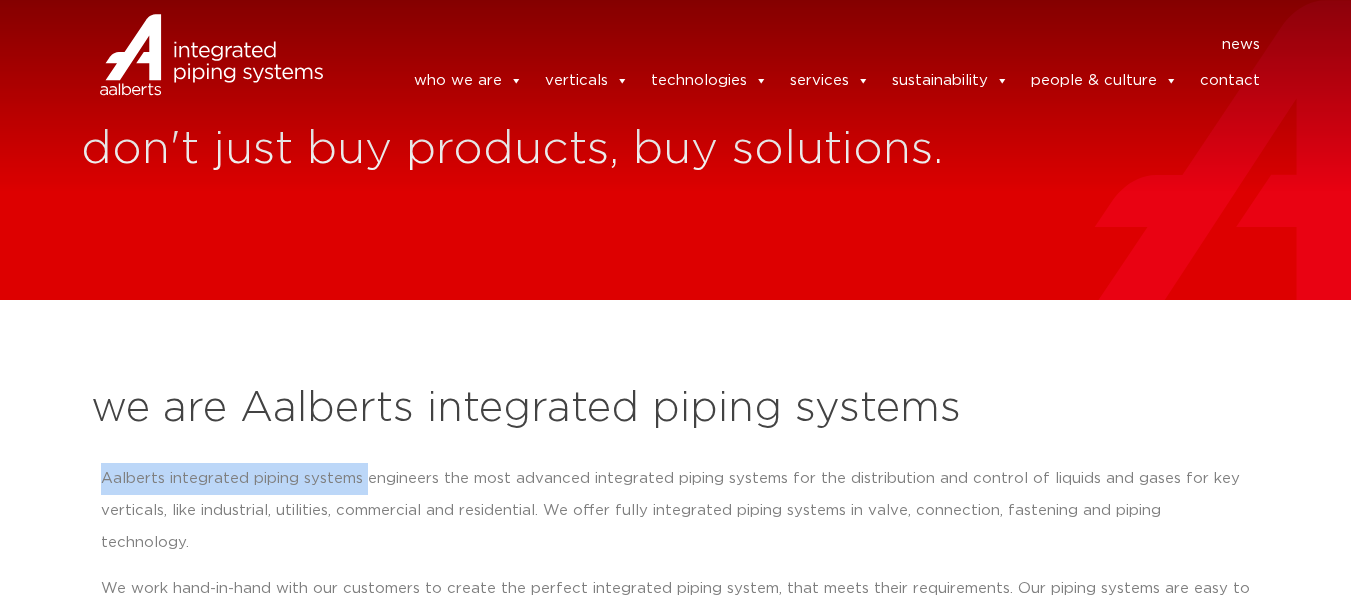 drag, startPoint x: 116, startPoint y: 473, endPoint x: 364, endPoint y: 473, distance: 248 